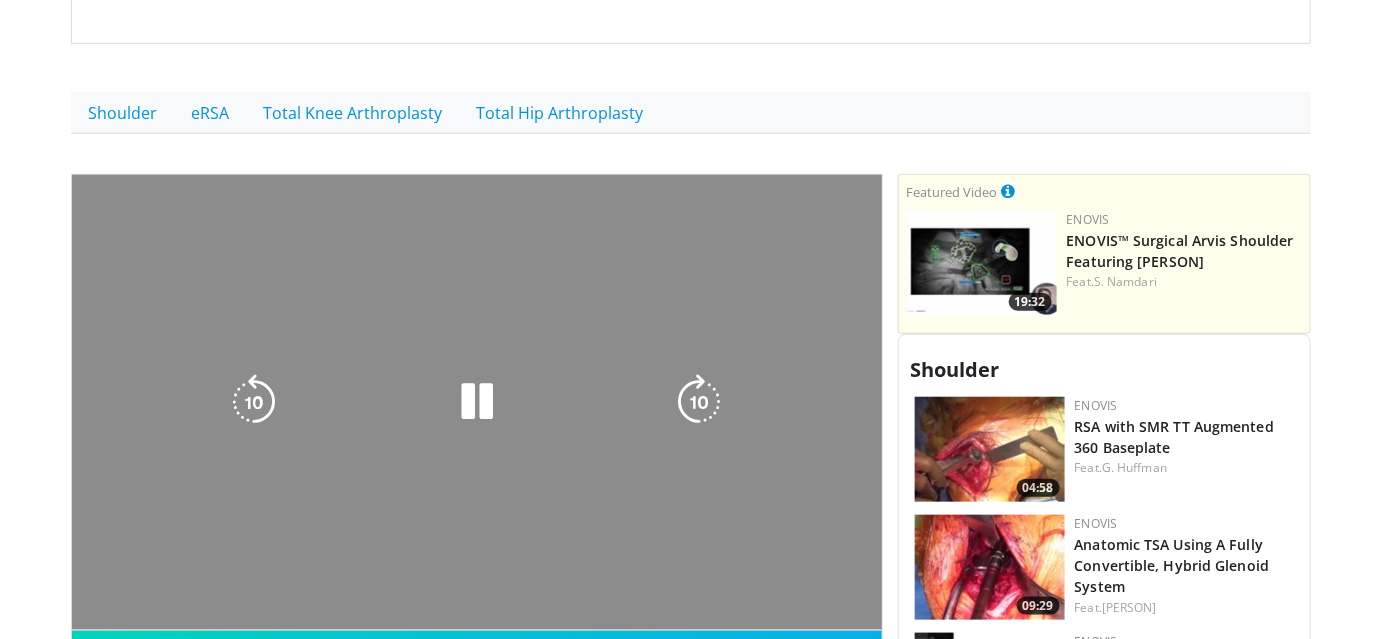 scroll, scrollTop: 363, scrollLeft: 0, axis: vertical 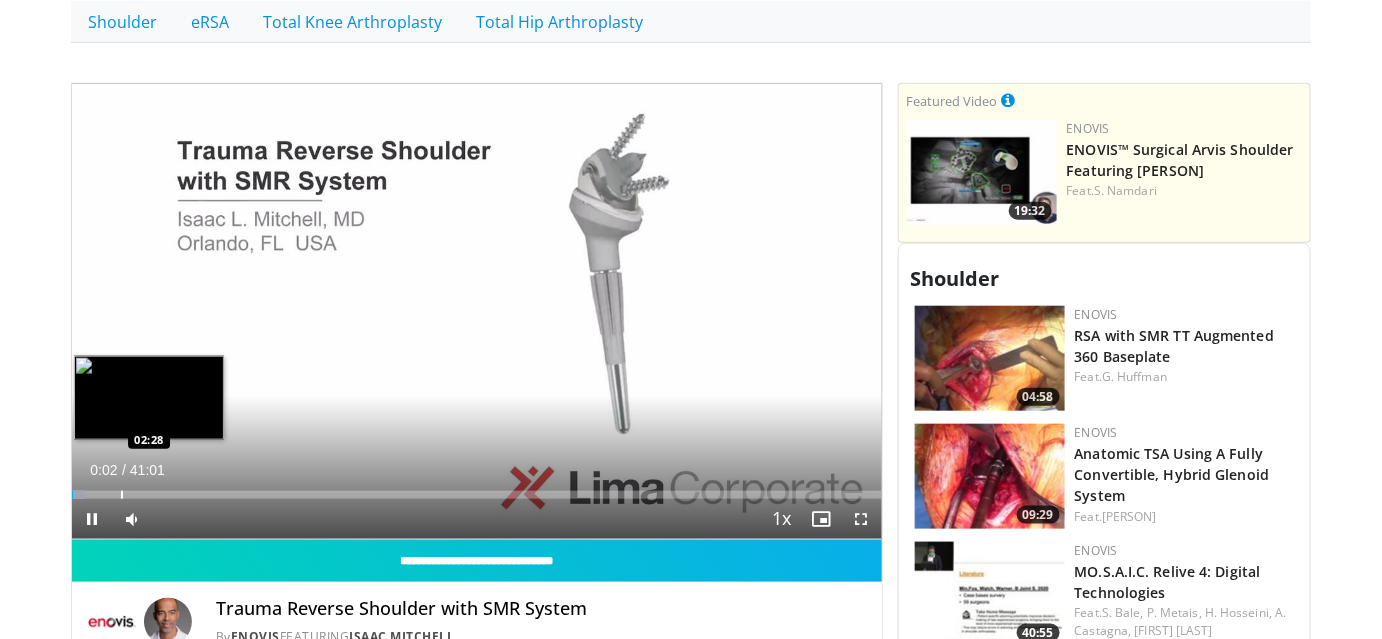 click on "Loaded :  1.61% 00:02 02:28" at bounding box center [477, 489] 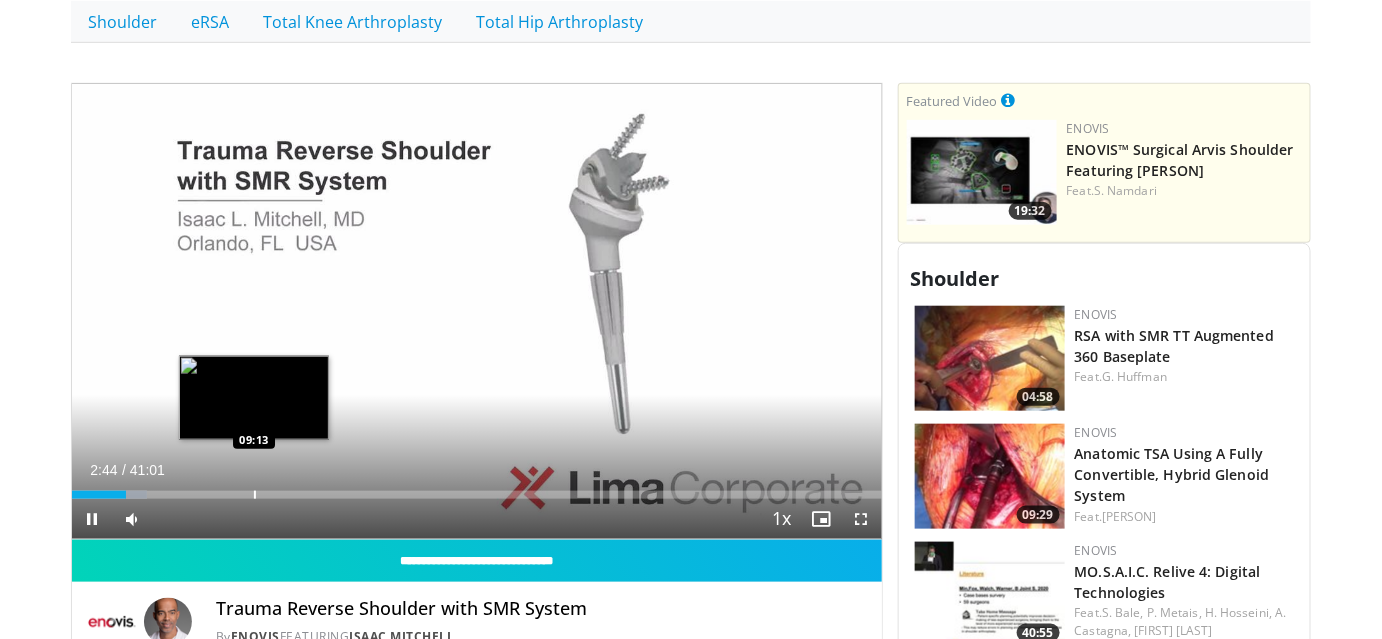 click at bounding box center (255, 495) 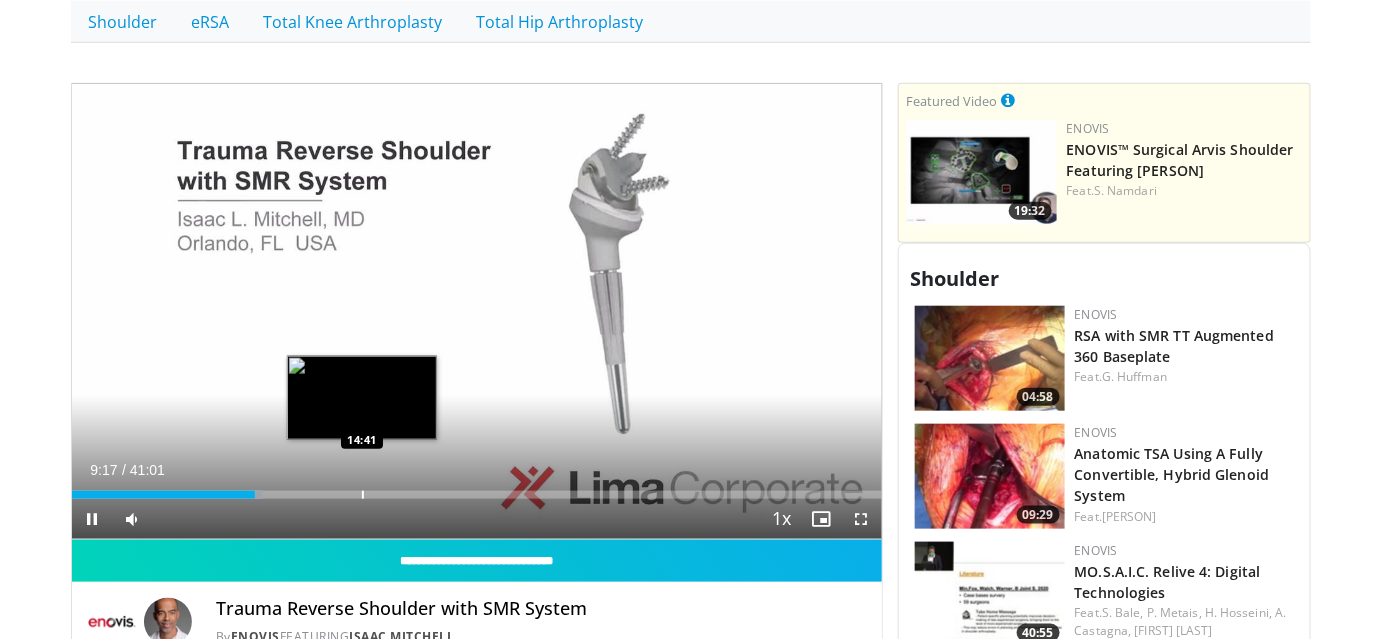 click on "Loaded :  23.56% 09:17 14:41" at bounding box center (477, 489) 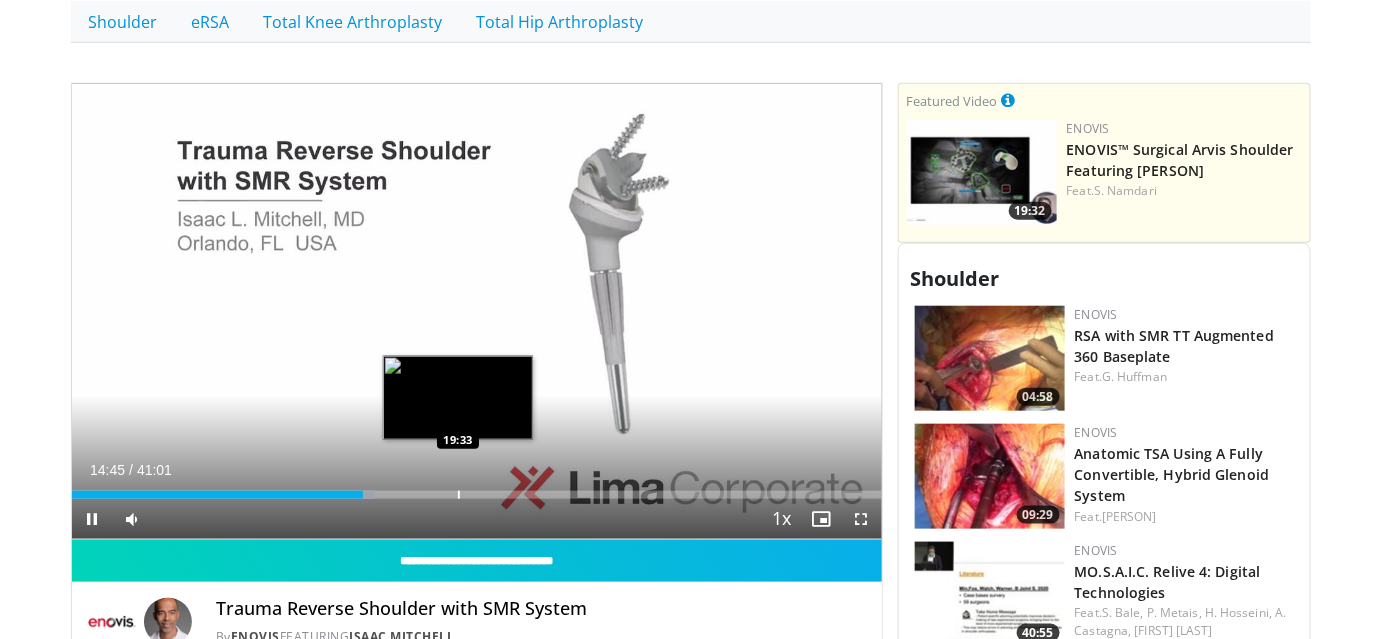 click at bounding box center (459, 495) 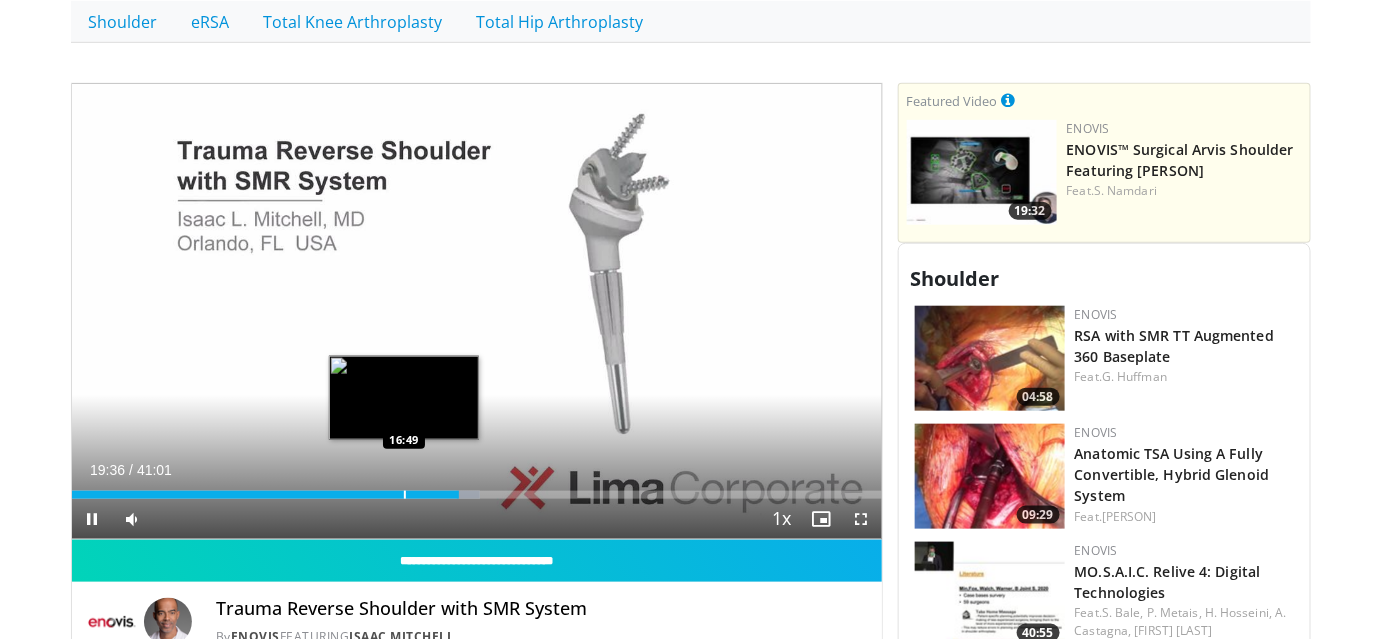 click on "Loaded :  50.37% 19:36 16:49" at bounding box center (477, 489) 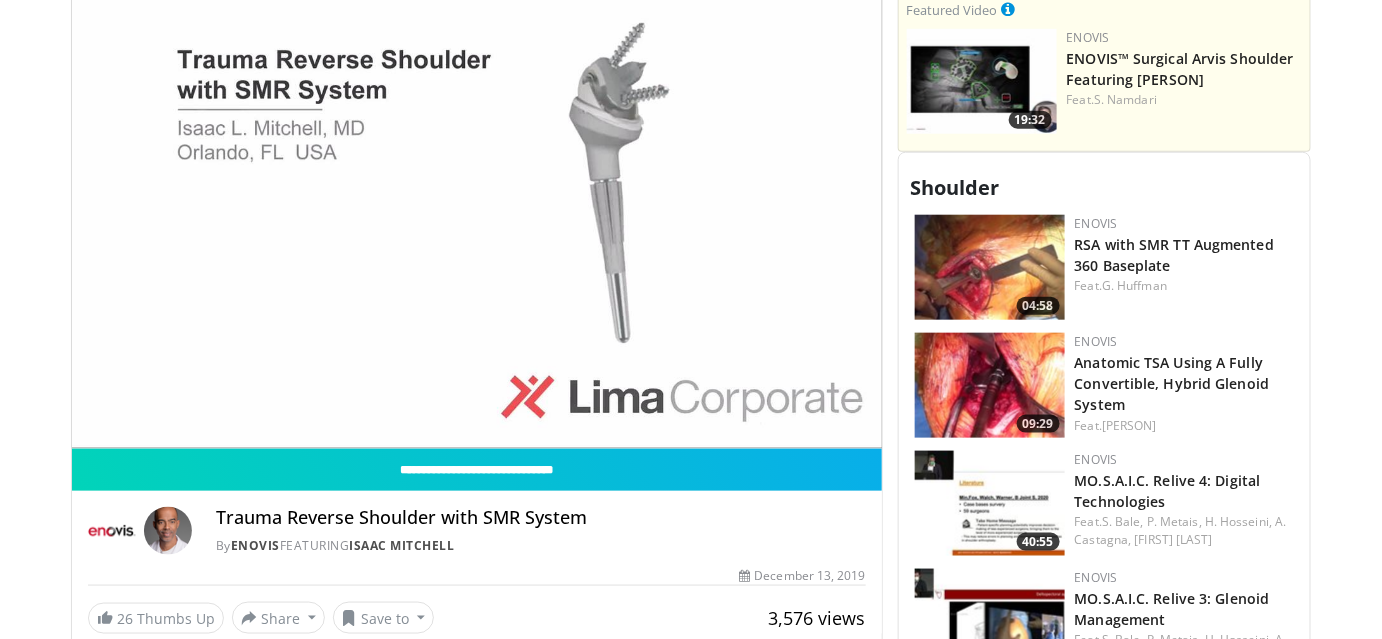 scroll, scrollTop: 636, scrollLeft: 0, axis: vertical 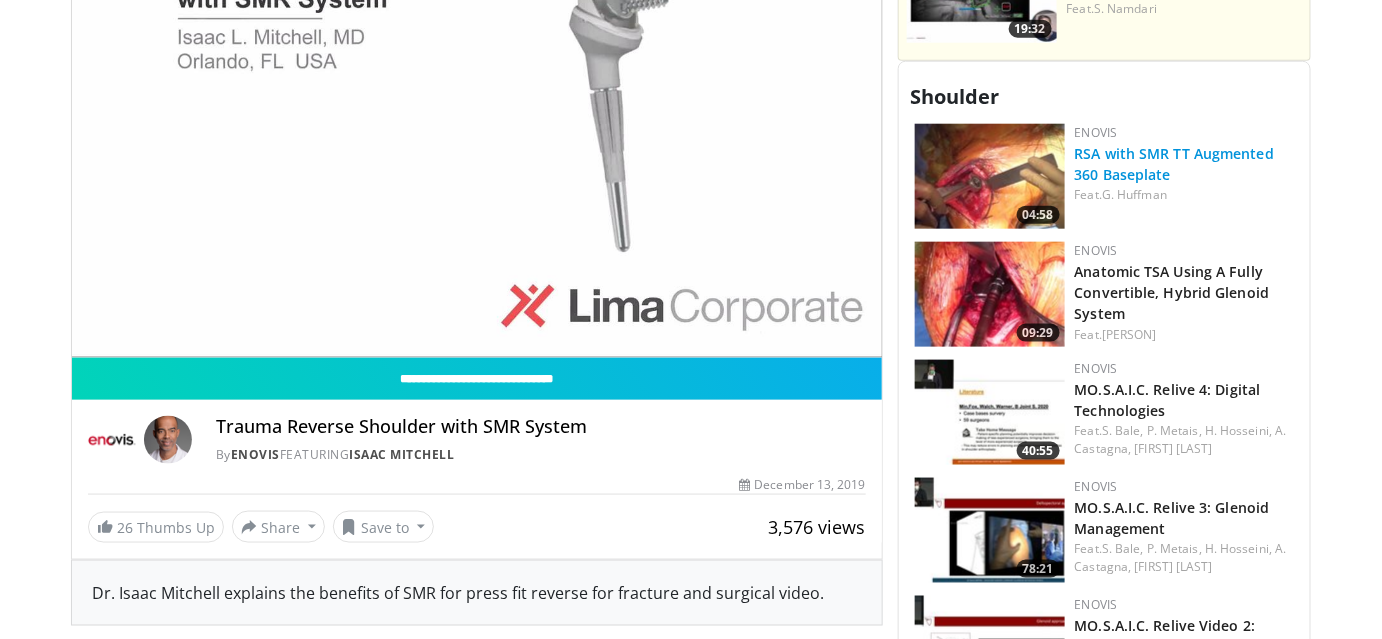click on "RSA with SMR TT Augmented 360 Baseplate" at bounding box center (1175, 164) 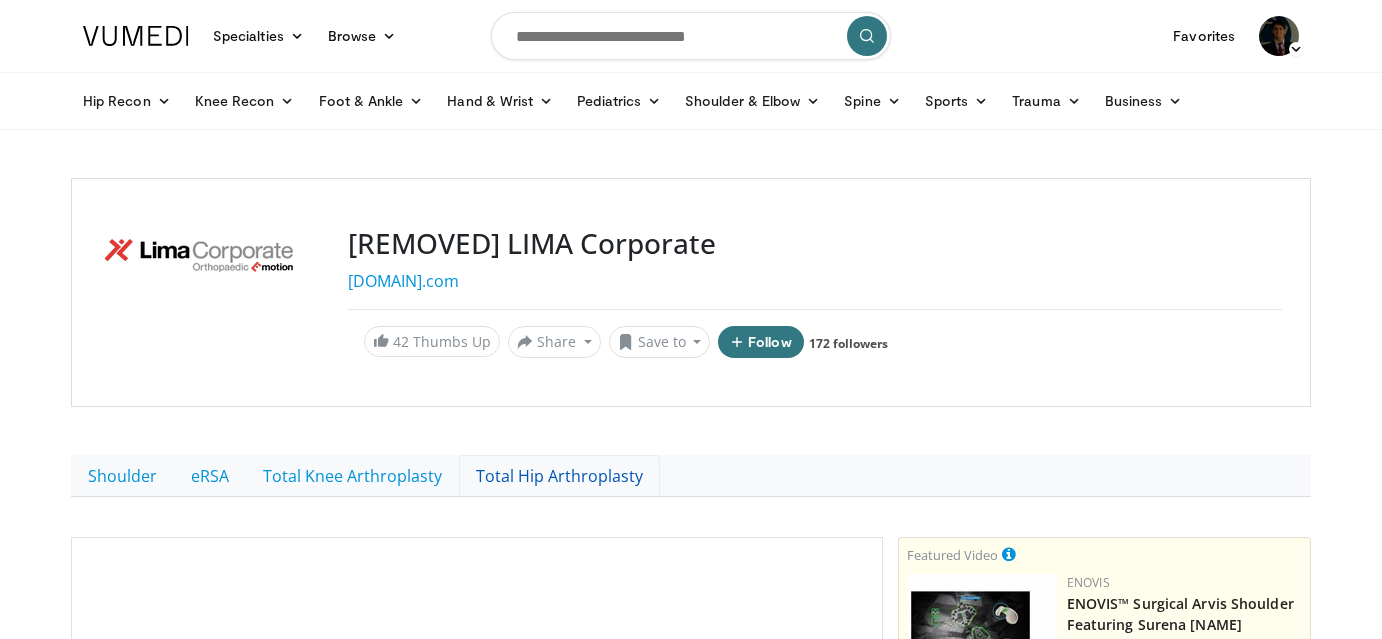 scroll, scrollTop: 272, scrollLeft: 0, axis: vertical 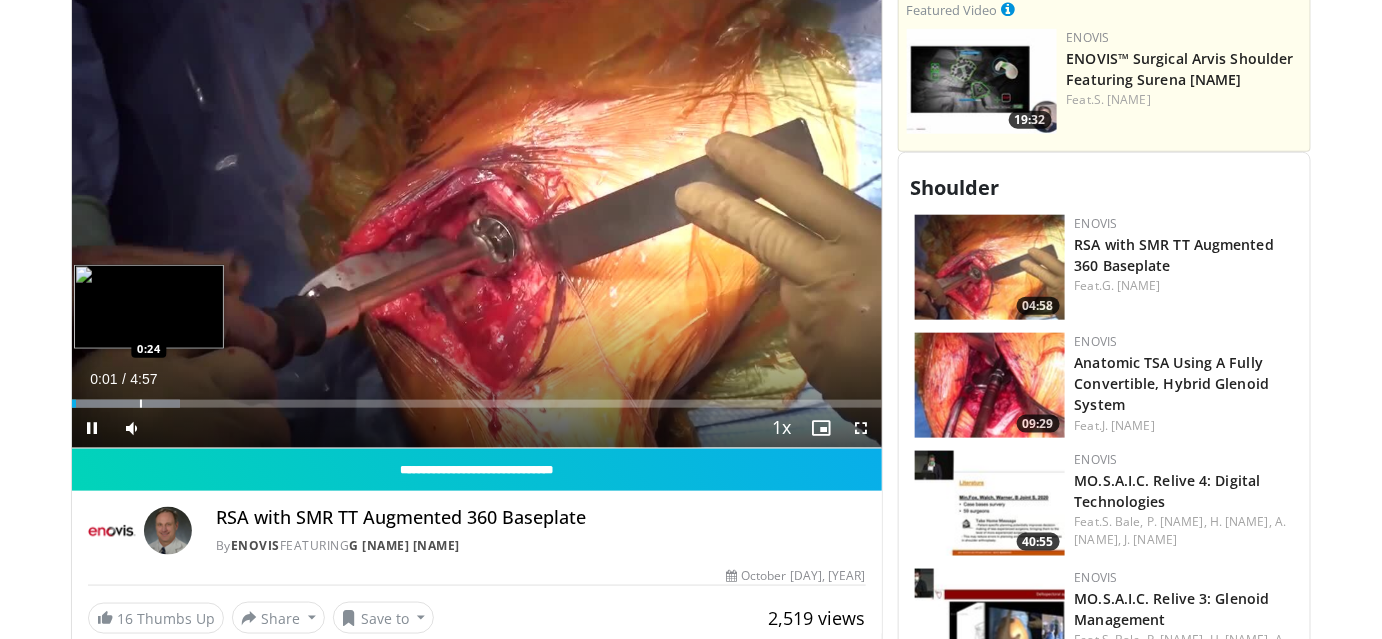 click at bounding box center [141, 404] 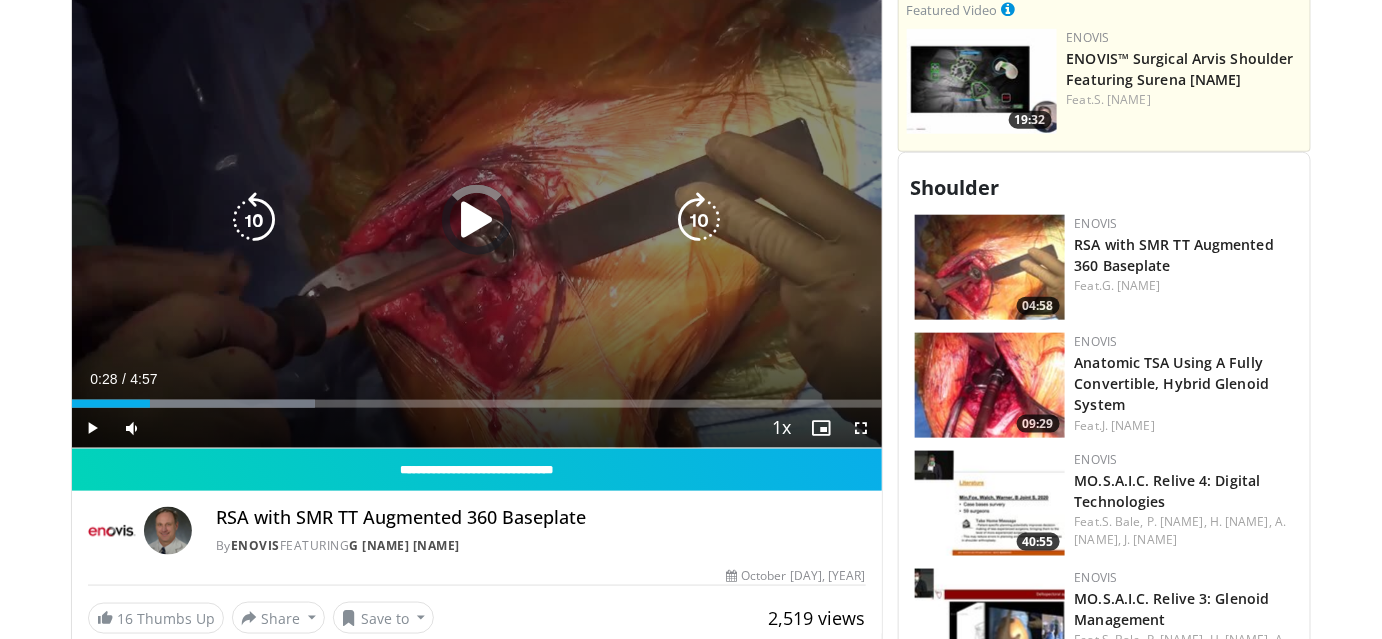 click at bounding box center [0, 0] 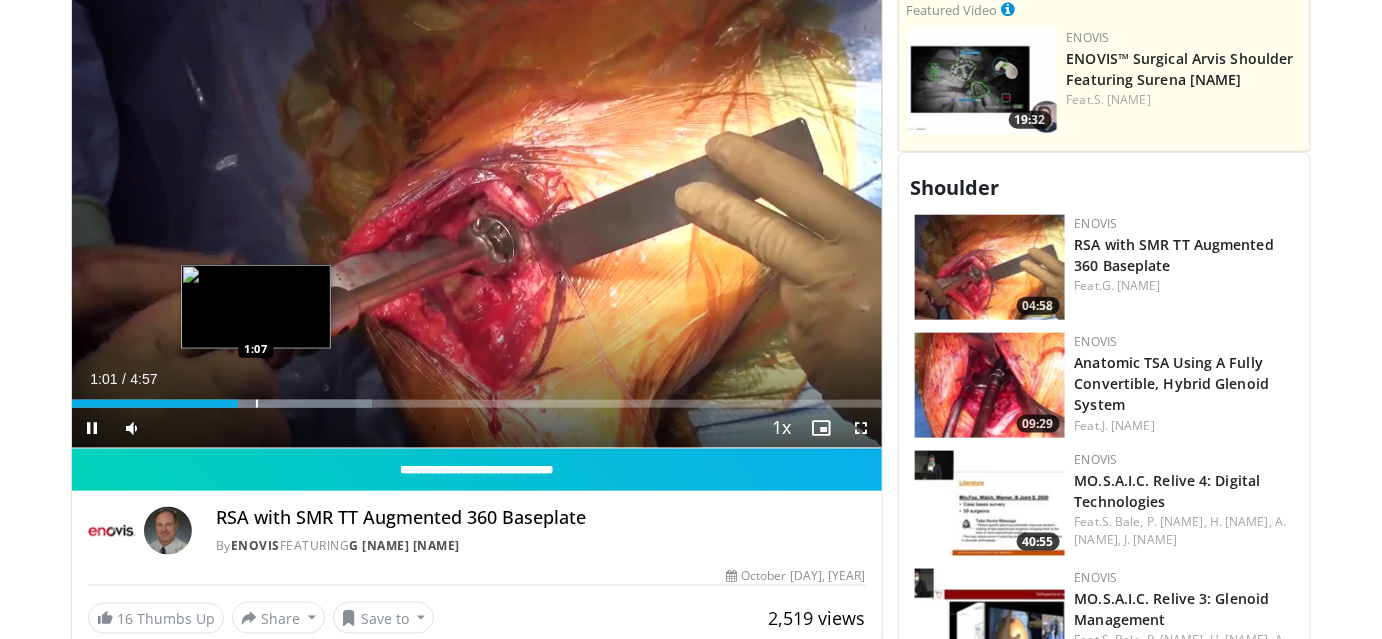 click at bounding box center (257, 404) 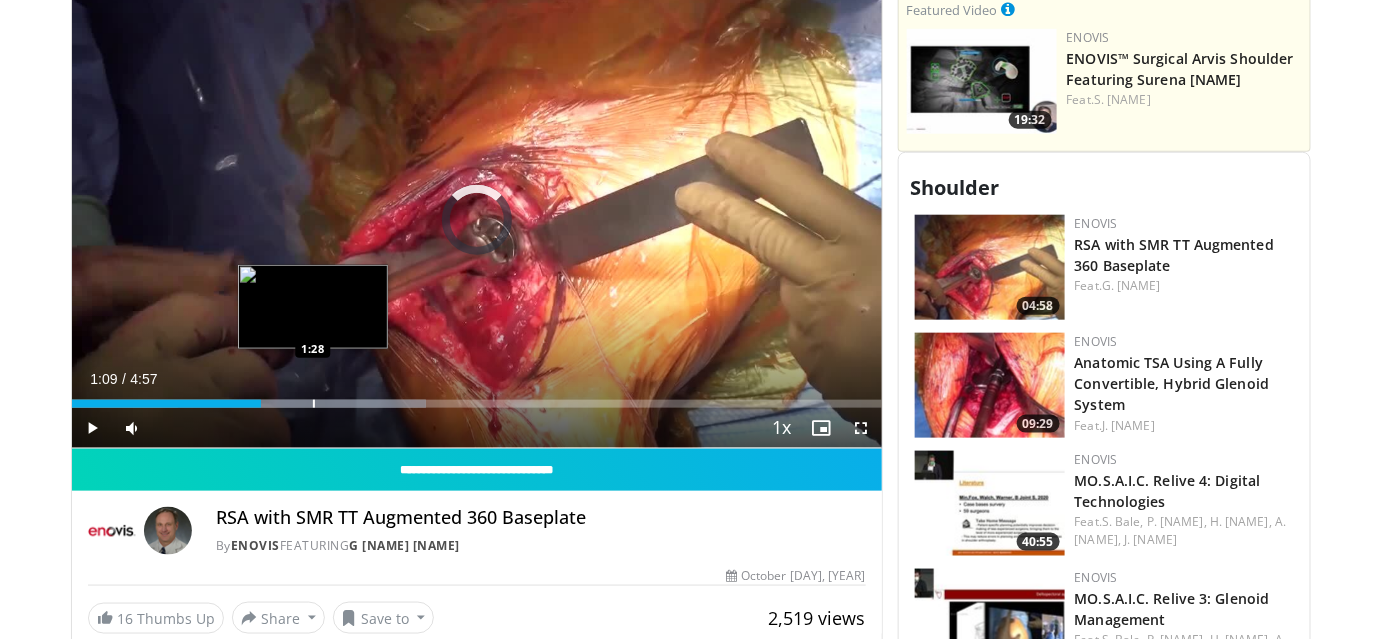 click at bounding box center (314, 404) 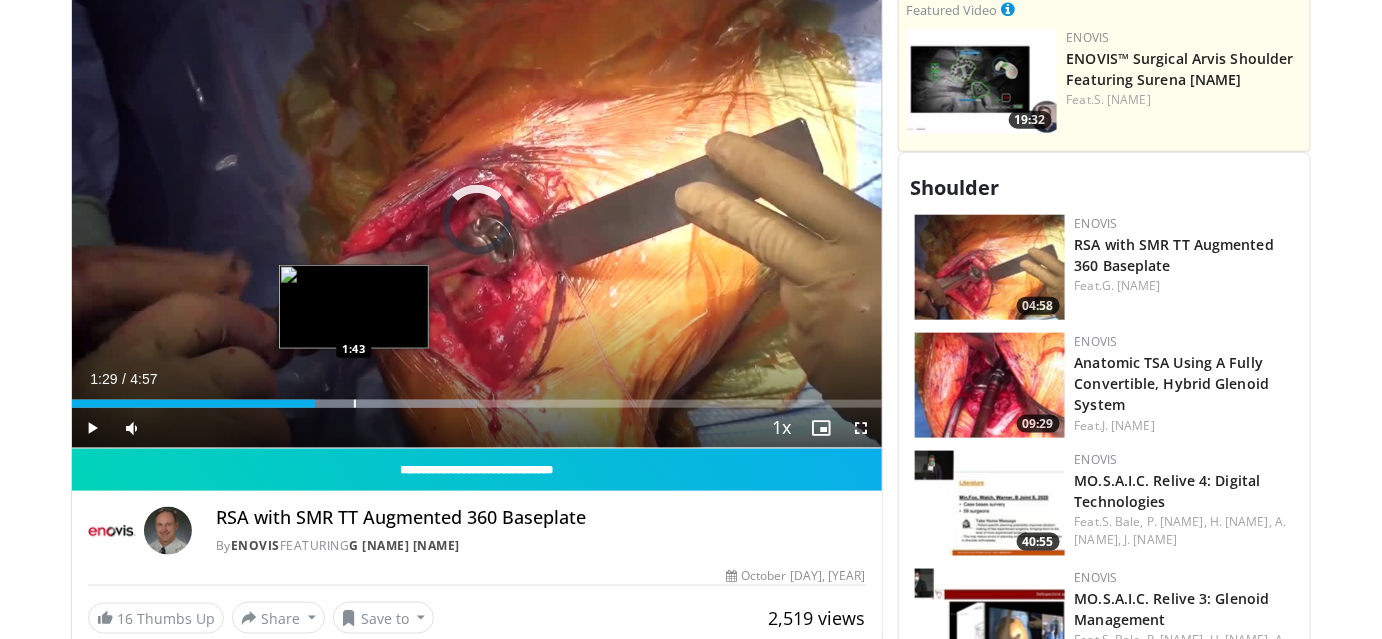 click at bounding box center (355, 404) 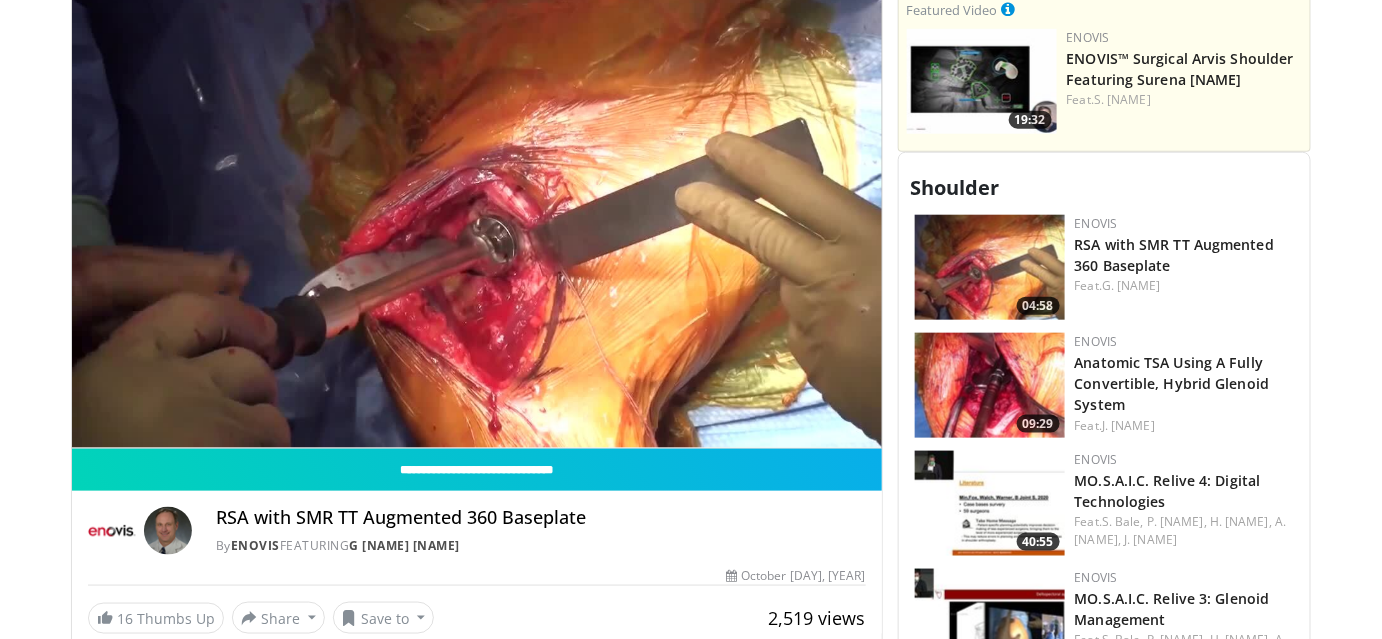 click on "10 seconds
Tap to unmute" at bounding box center [477, 221] 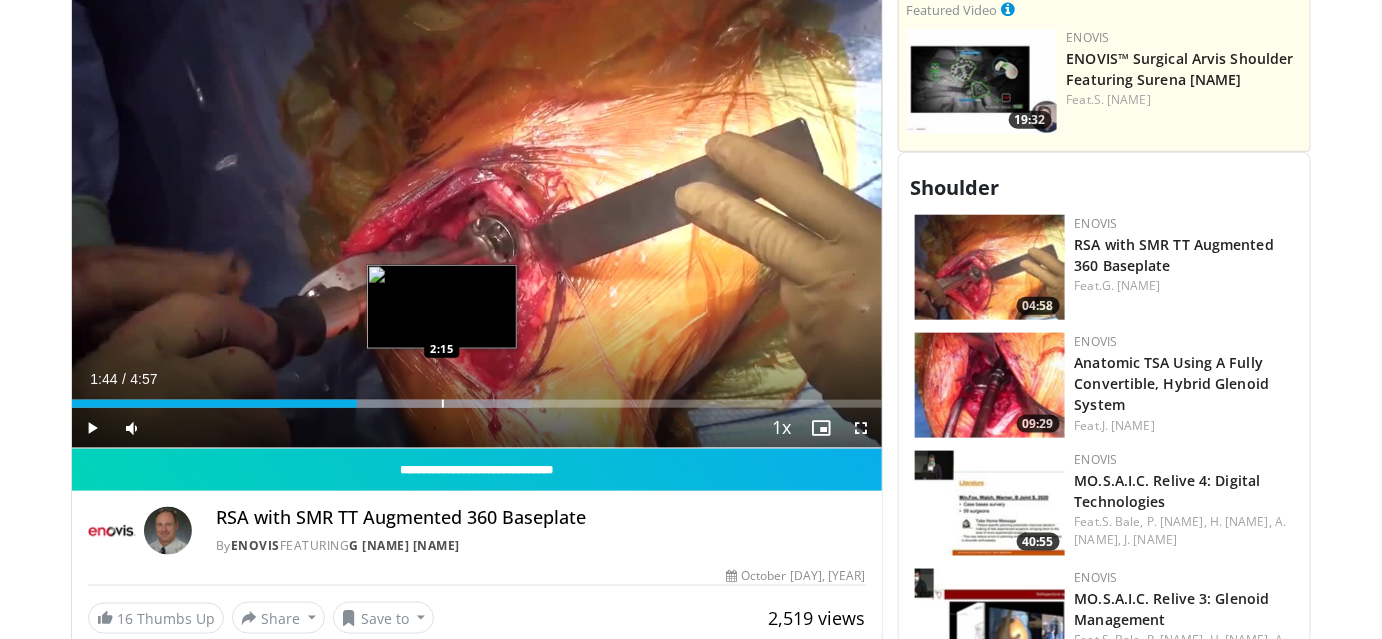click on "Loaded :  56.64% 1:44 2:15" at bounding box center [477, 398] 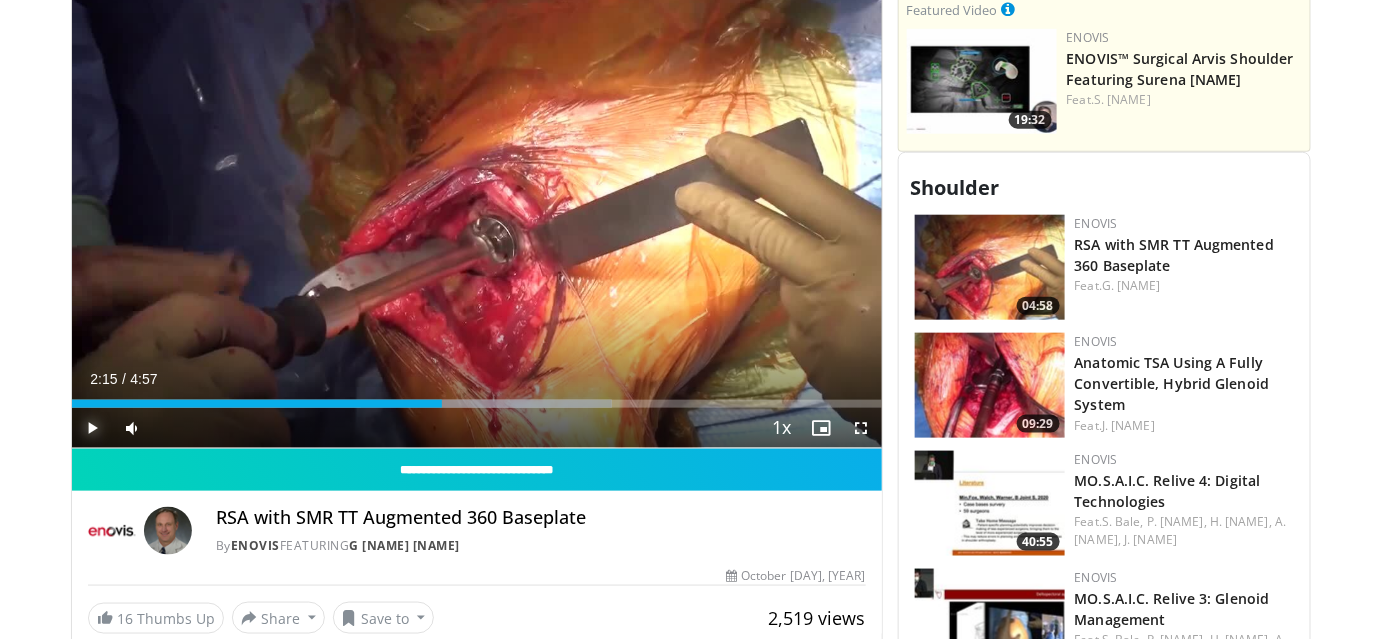 click at bounding box center (92, 428) 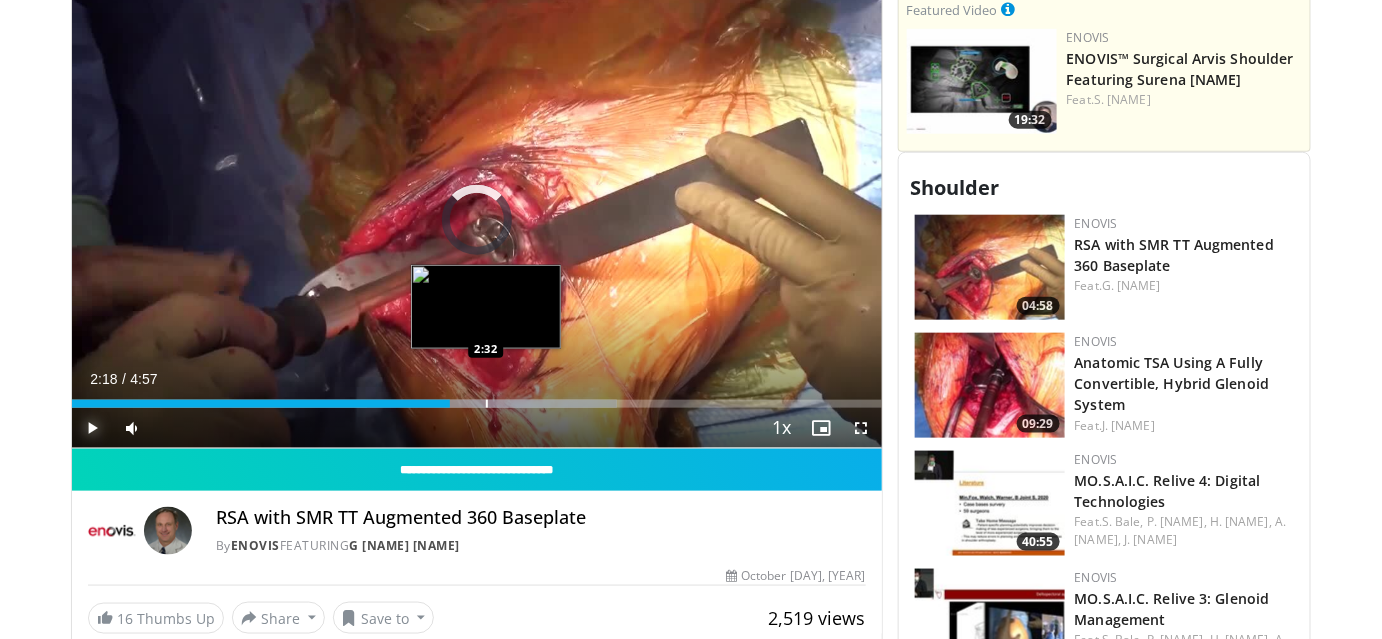 click on "Loaded :  67.26% 2:18 2:32" at bounding box center [477, 398] 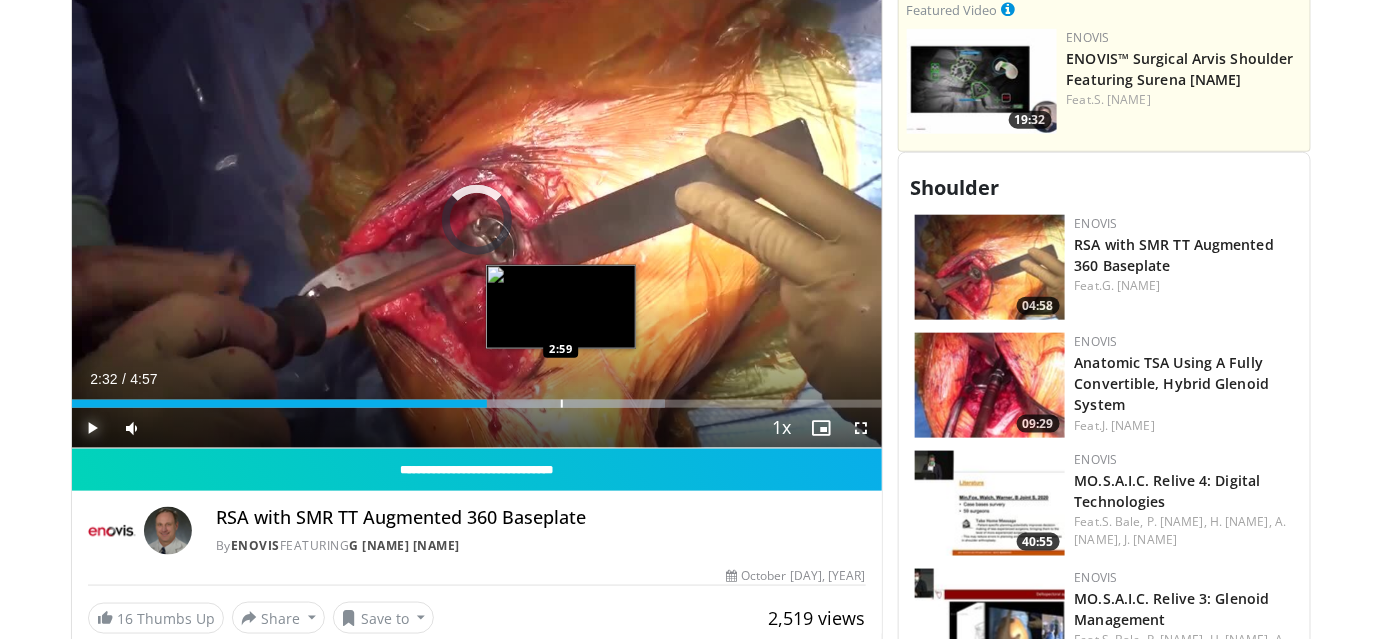 click at bounding box center [562, 404] 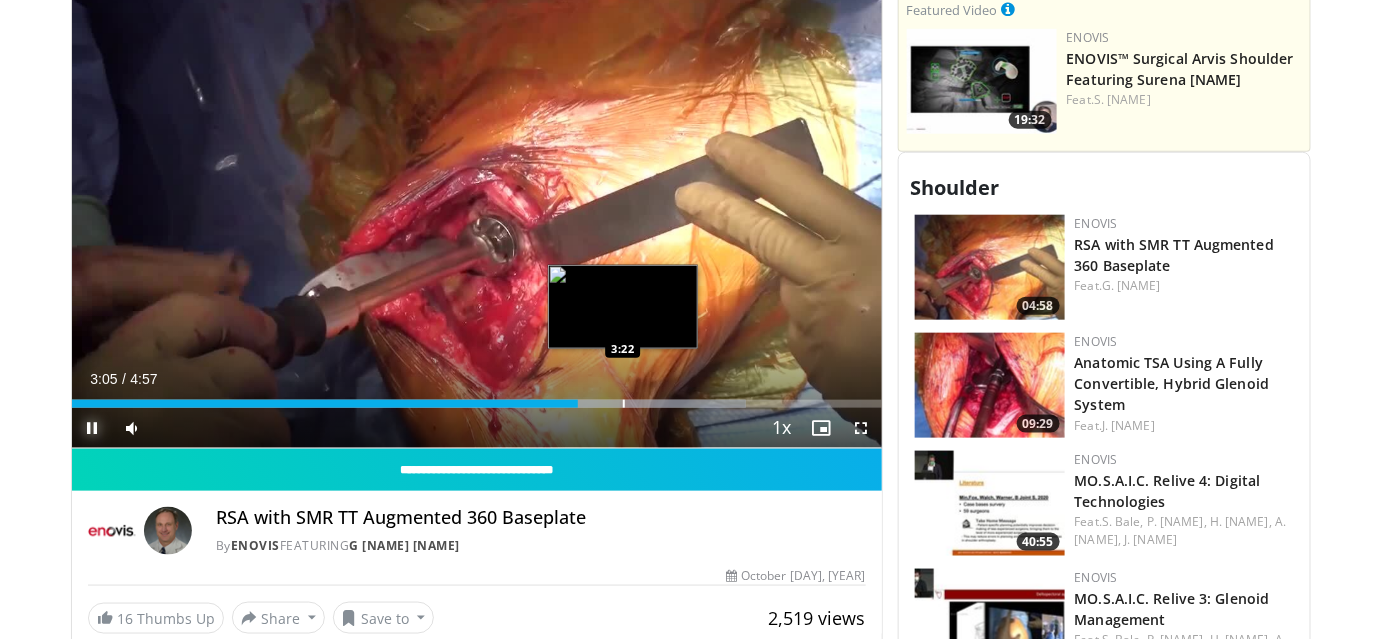 click at bounding box center [624, 404] 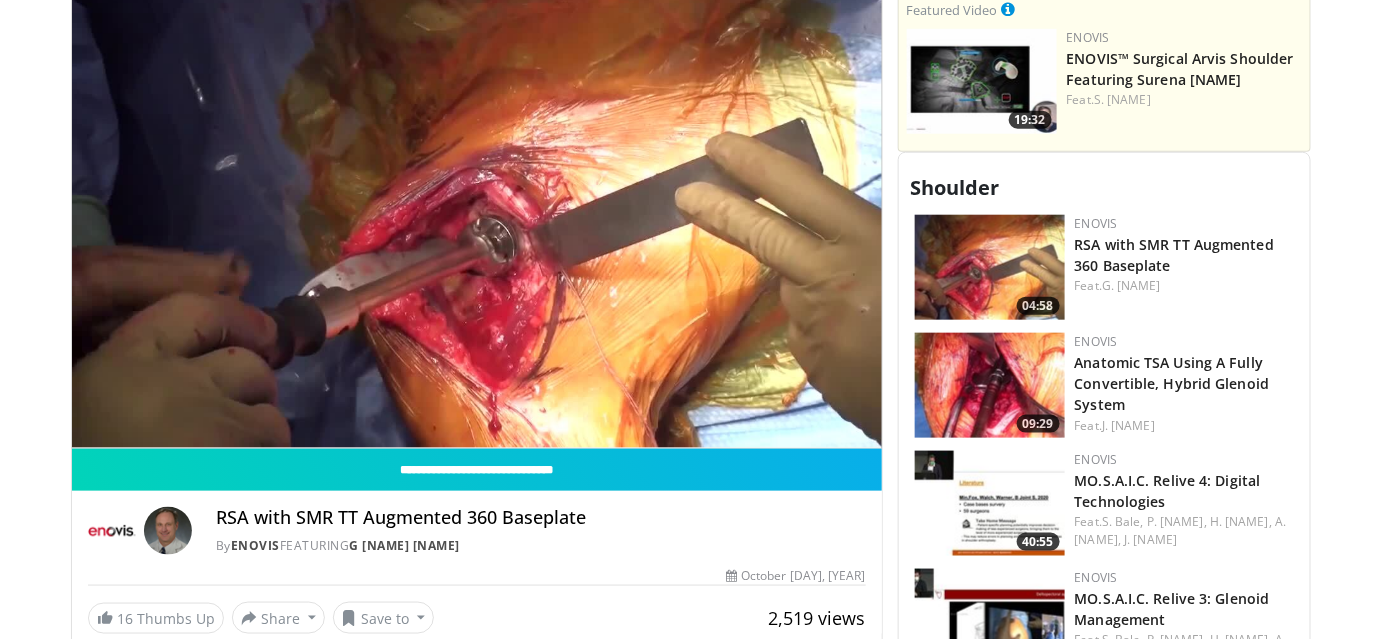 click on "10 seconds
Tap to unmute" at bounding box center [477, 221] 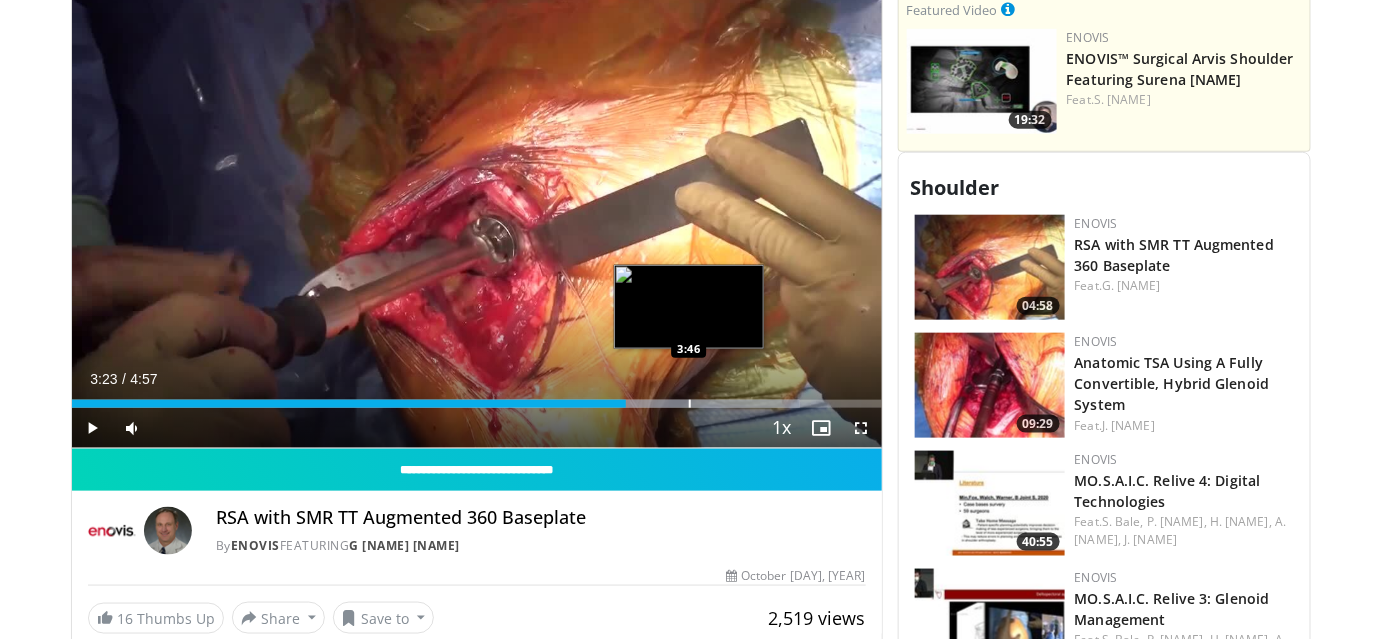 click at bounding box center (690, 404) 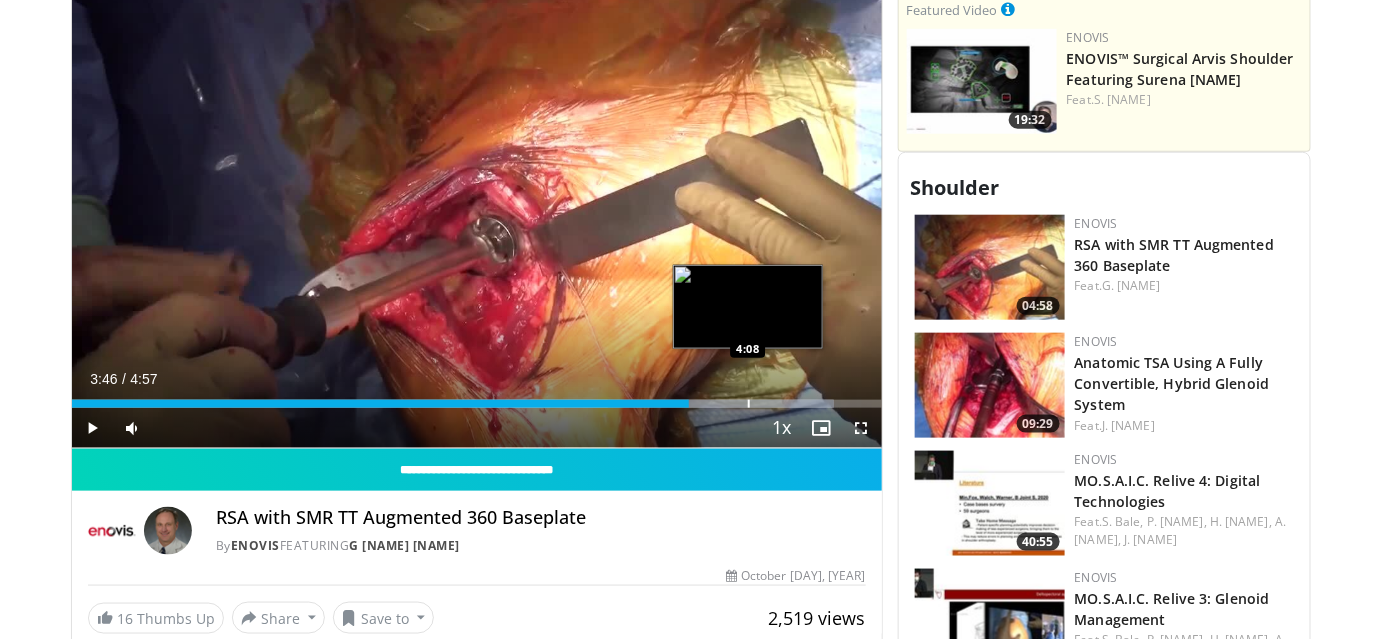 click on "Loaded :  94.17% 3:46 4:08" at bounding box center [477, 398] 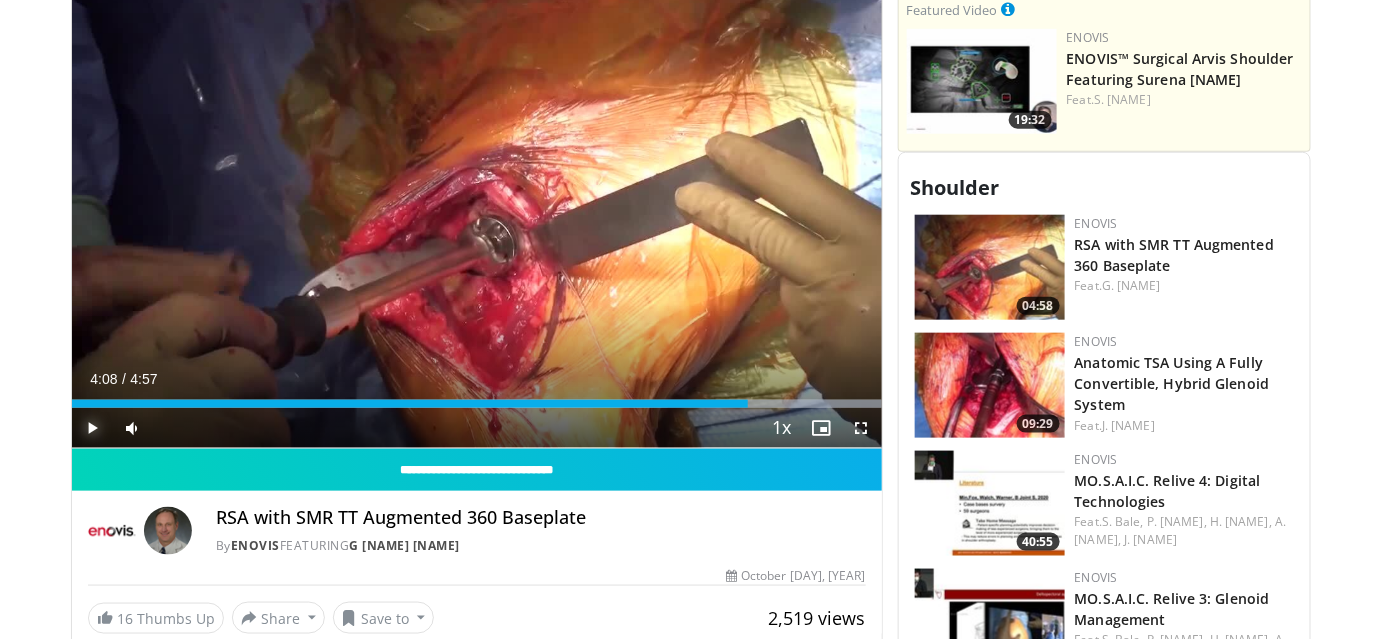 click at bounding box center [92, 428] 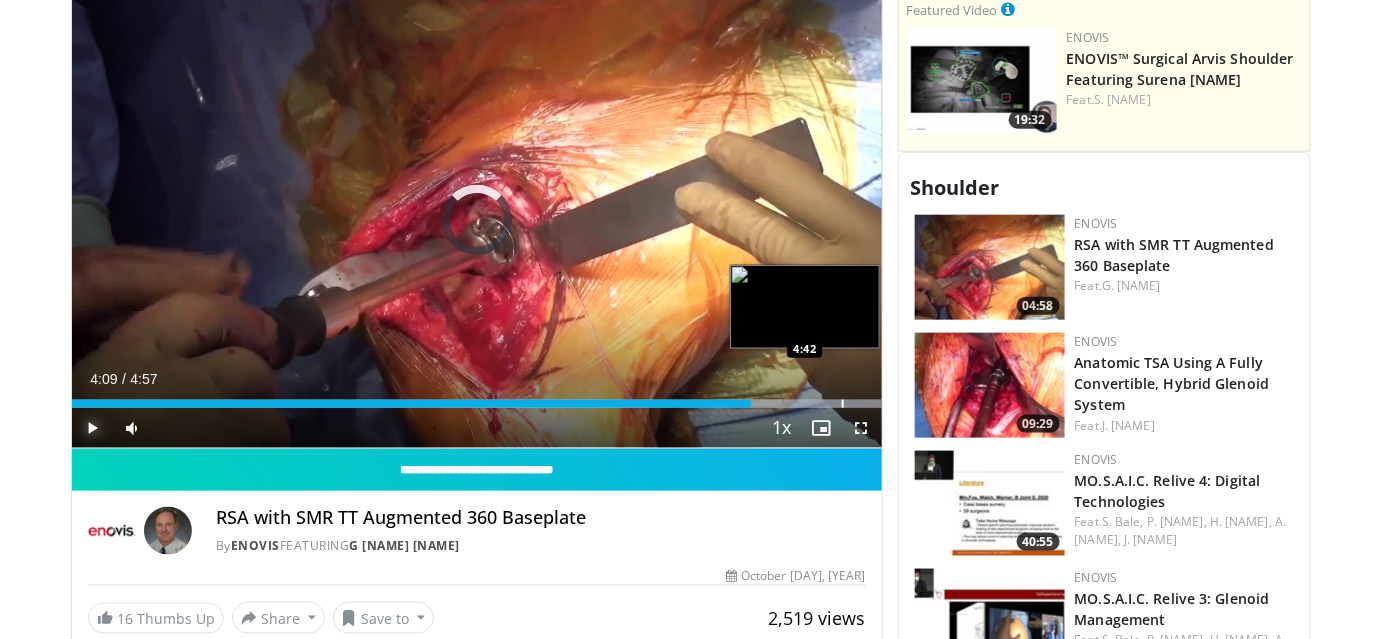 click at bounding box center (843, 404) 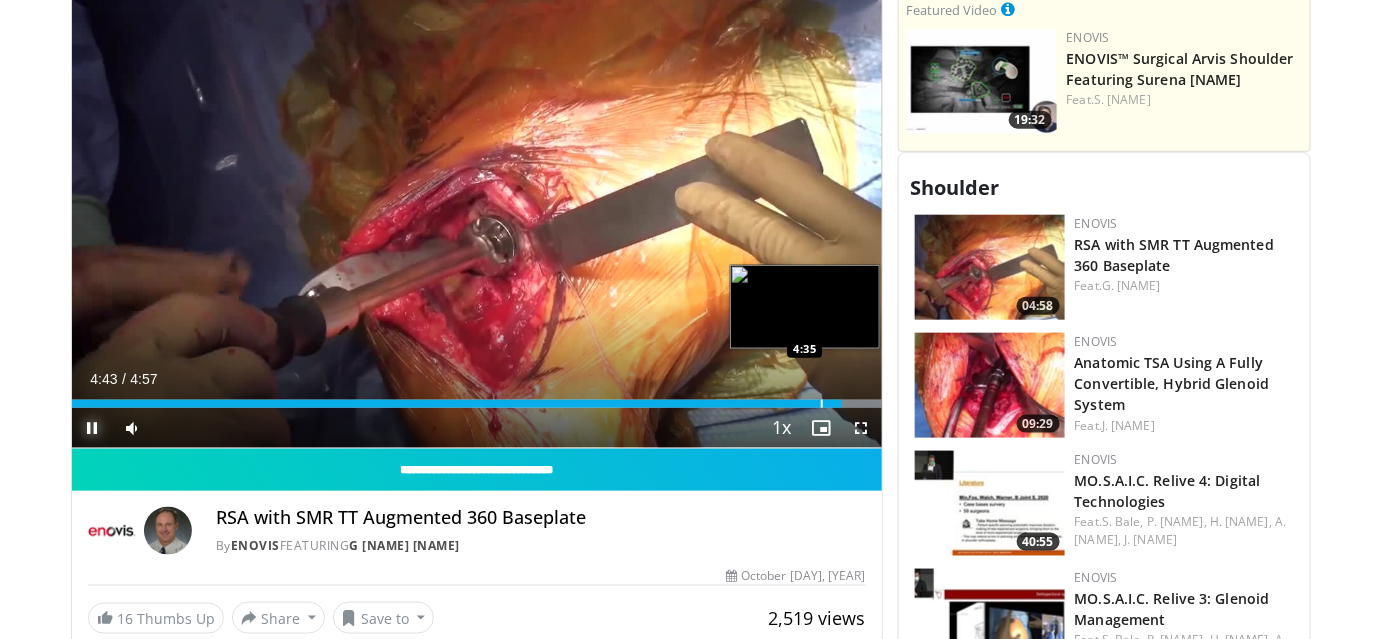 click at bounding box center (822, 404) 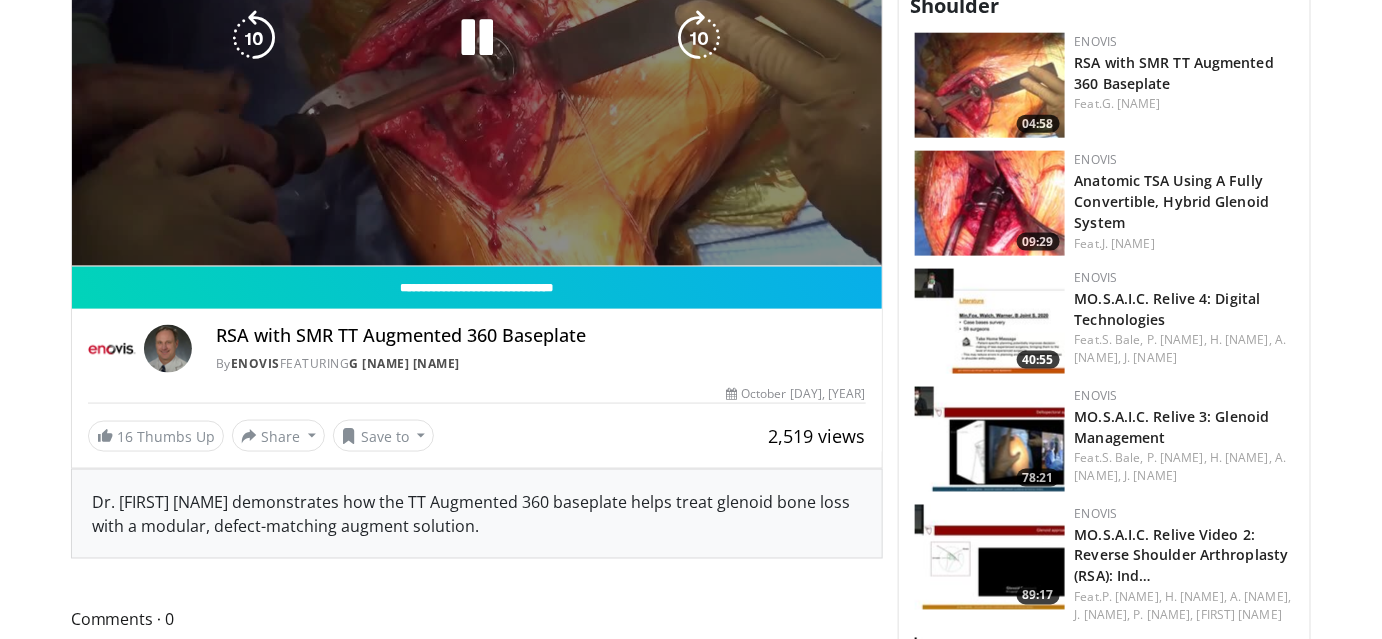 scroll, scrollTop: 363, scrollLeft: 0, axis: vertical 